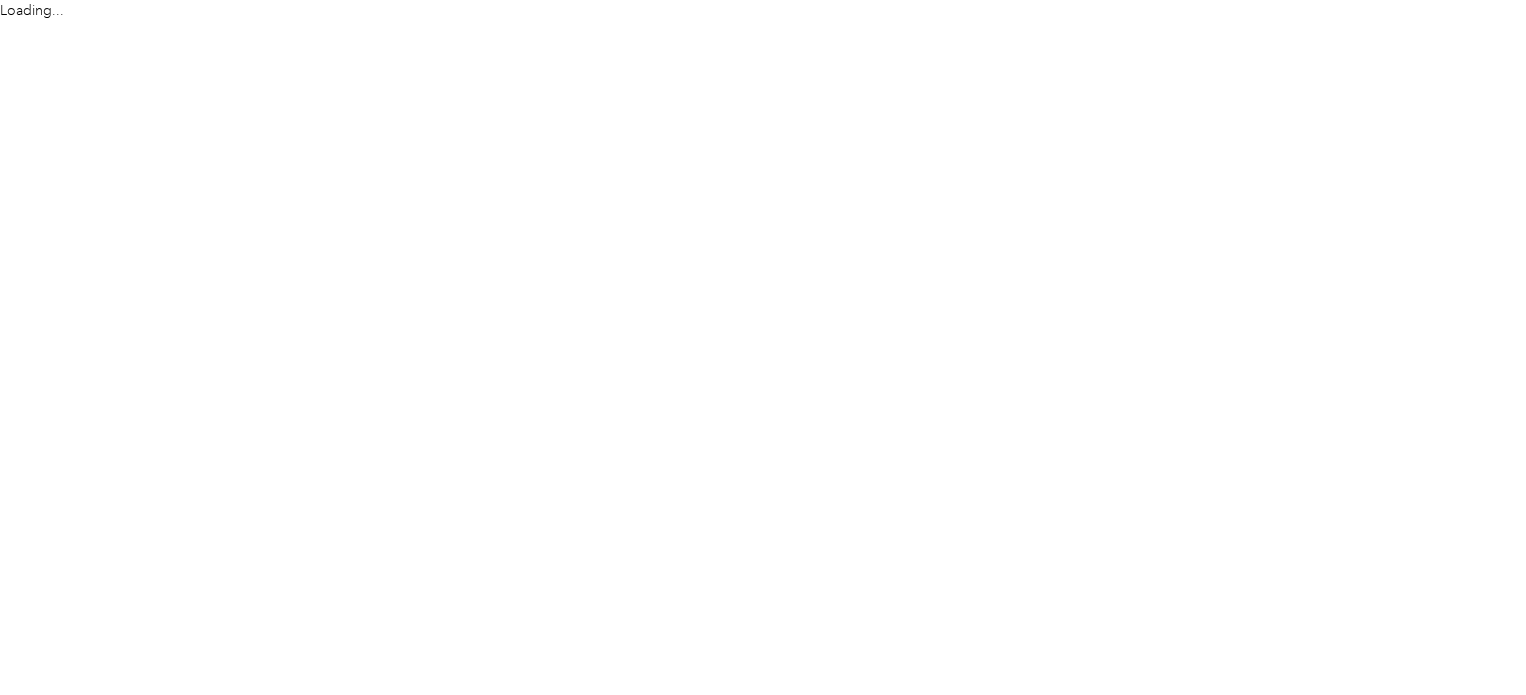 scroll, scrollTop: 0, scrollLeft: 0, axis: both 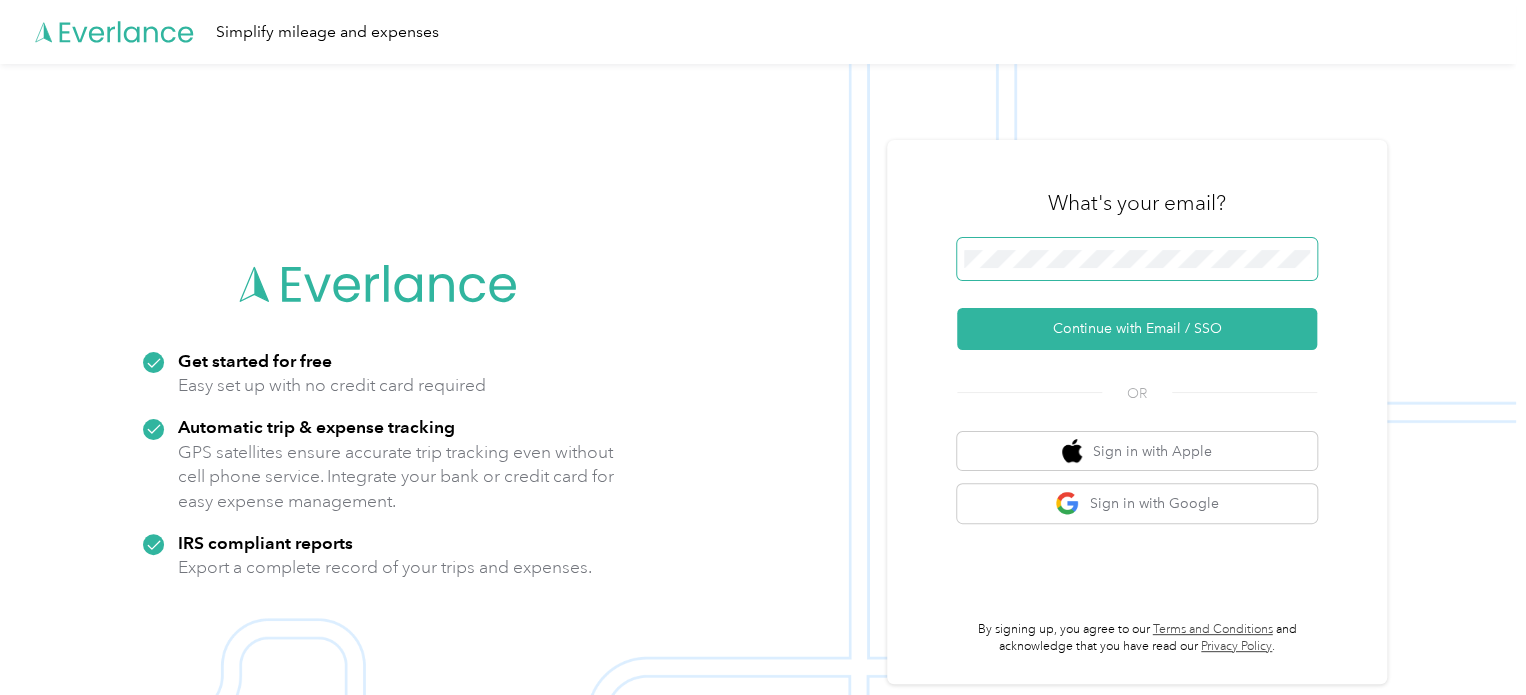 click at bounding box center [1137, 259] 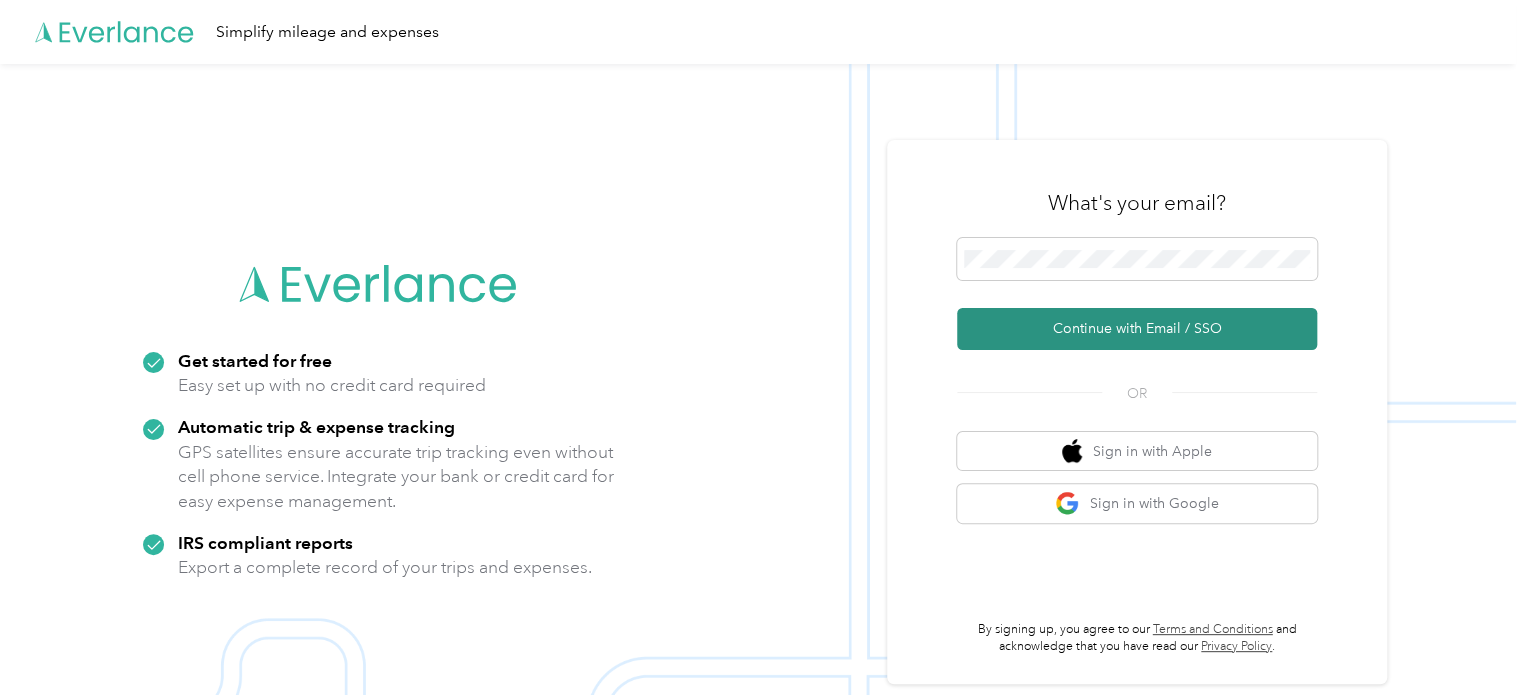 click on "Continue with Email / SSO" at bounding box center [1137, 329] 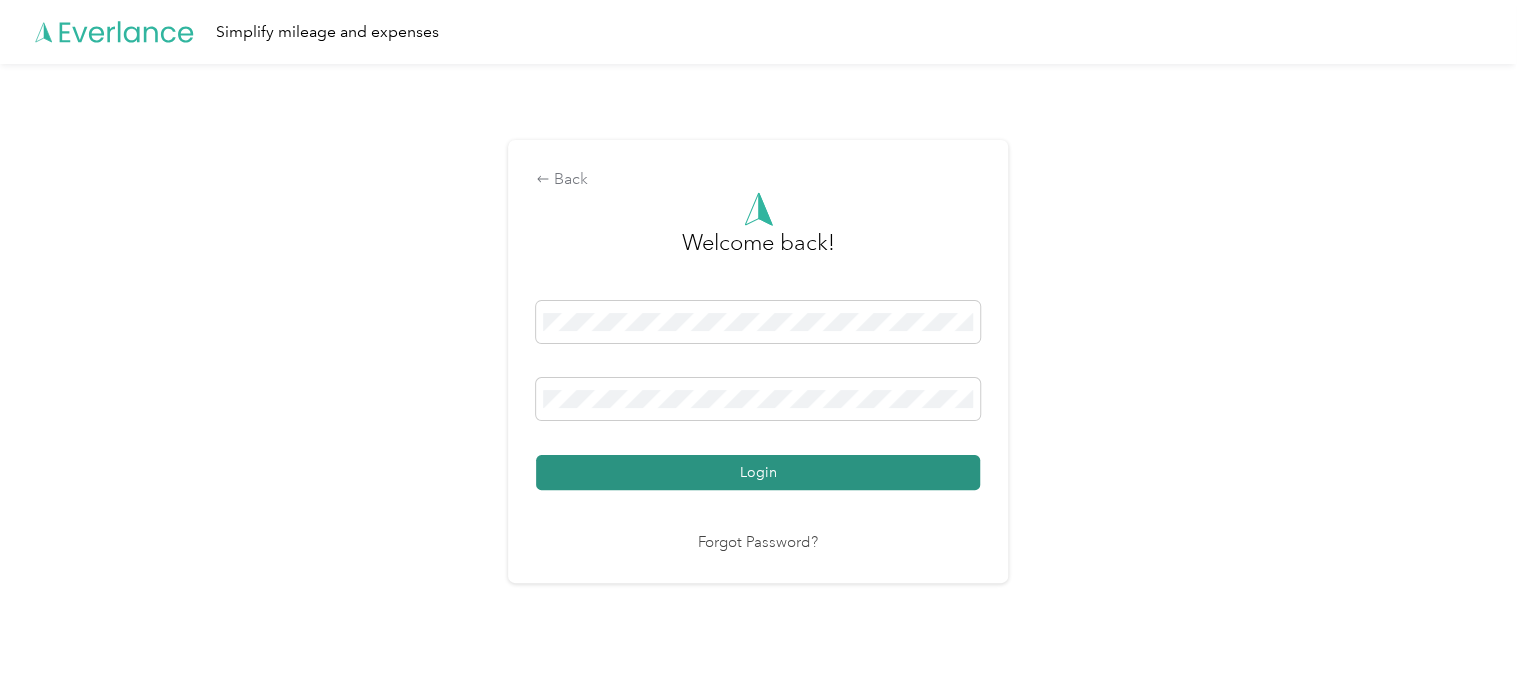 click on "Login" at bounding box center (758, 472) 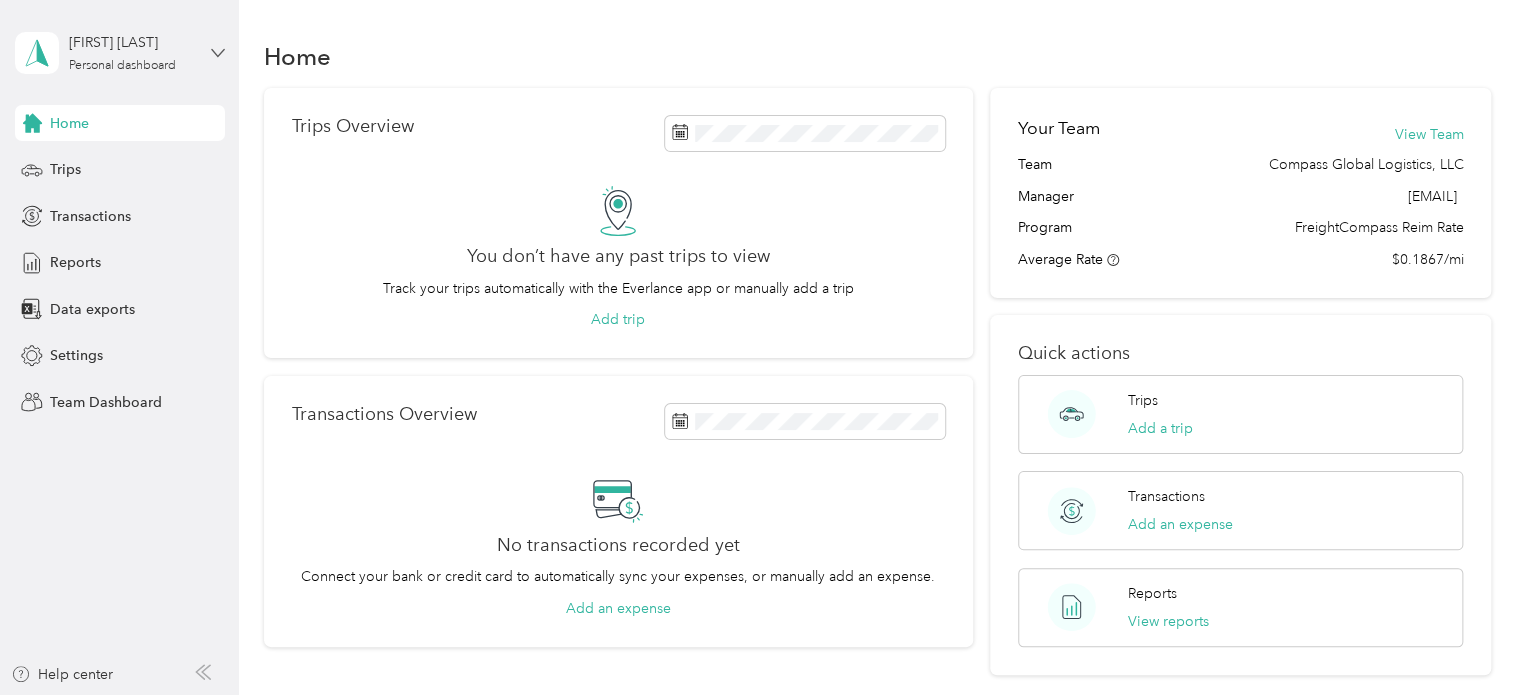 click 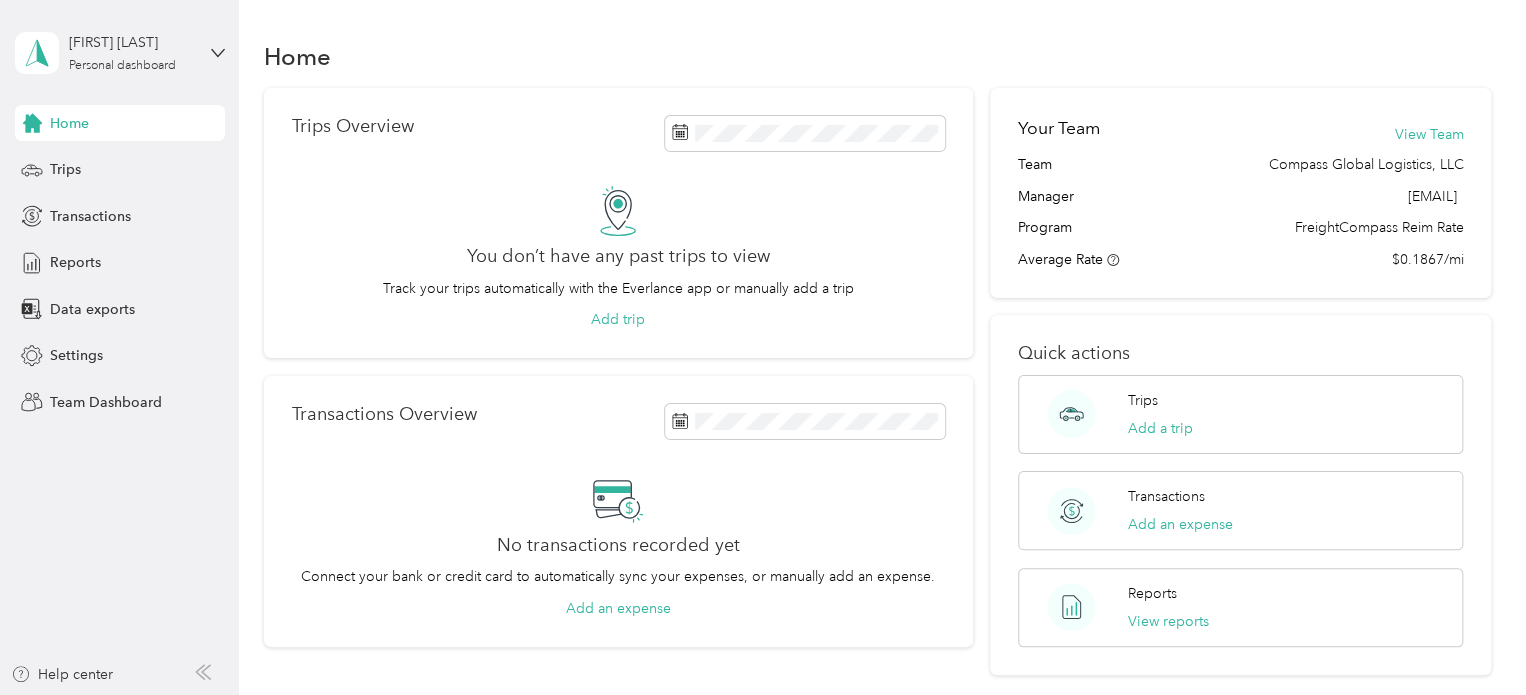 click on "Team dashboard" at bounding box center [167, 164] 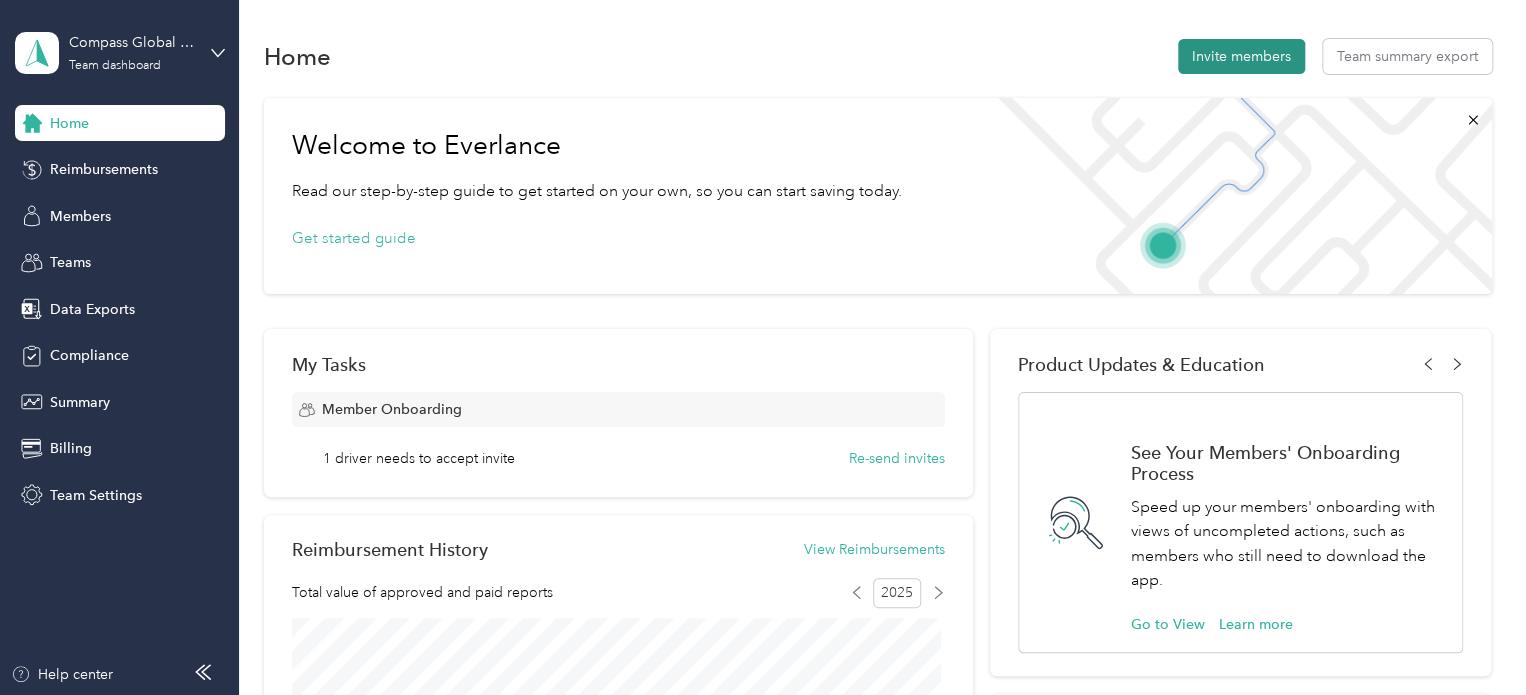 click on "Invite members" at bounding box center [1241, 56] 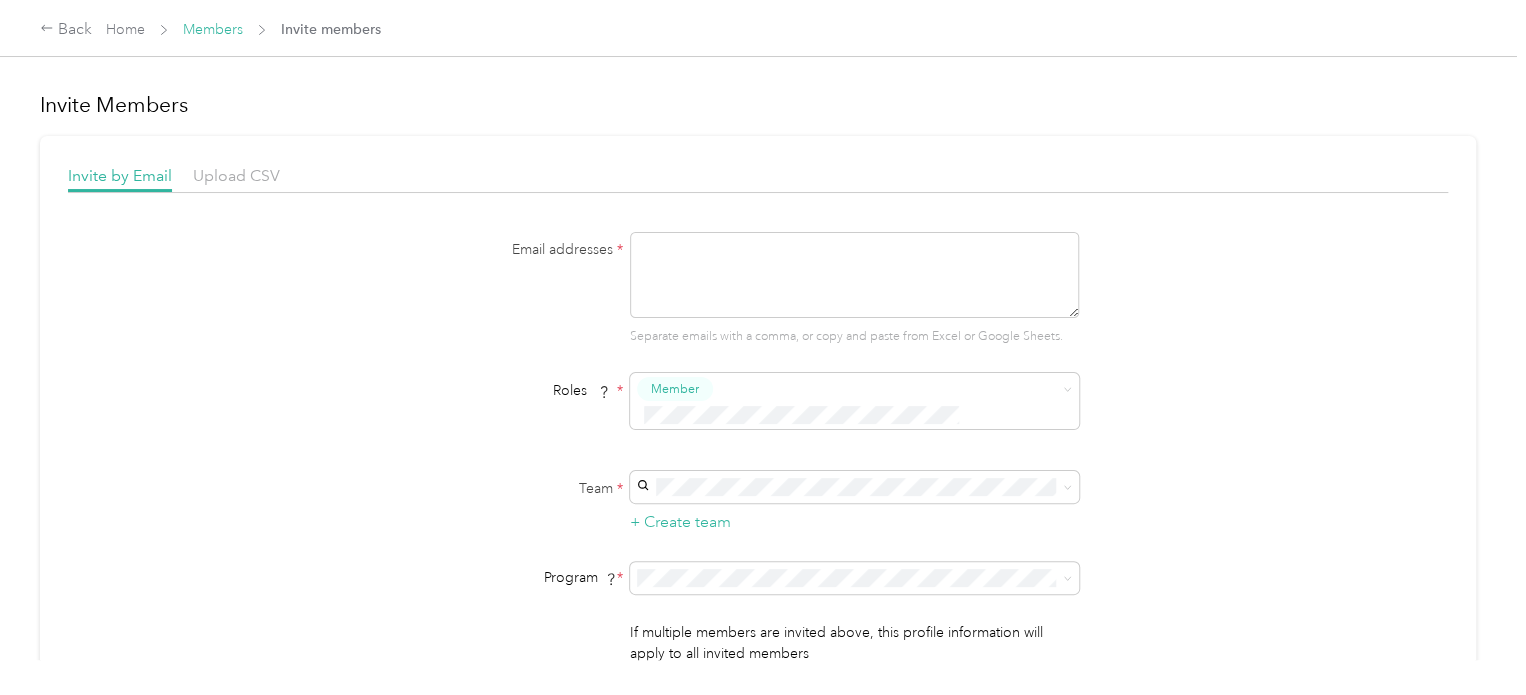 click on "Members" at bounding box center [213, 29] 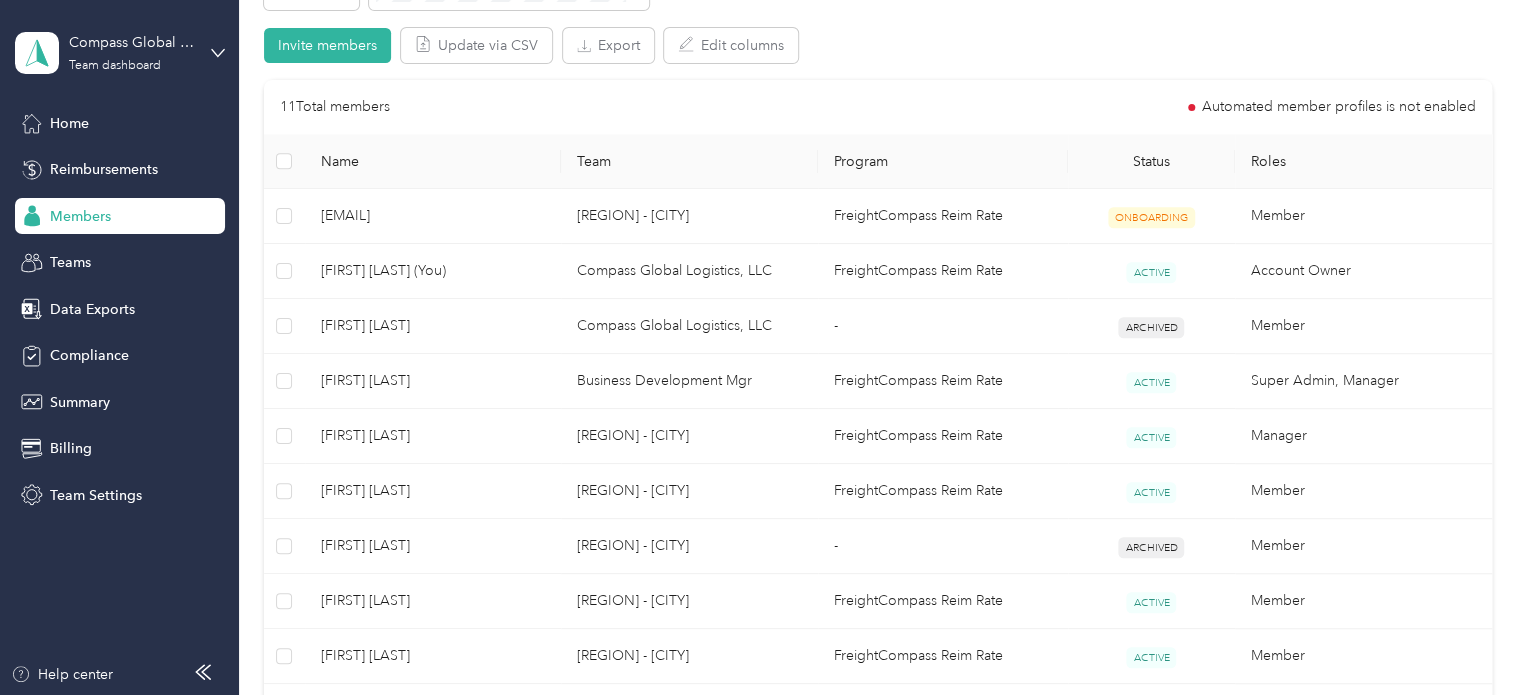 scroll, scrollTop: 400, scrollLeft: 0, axis: vertical 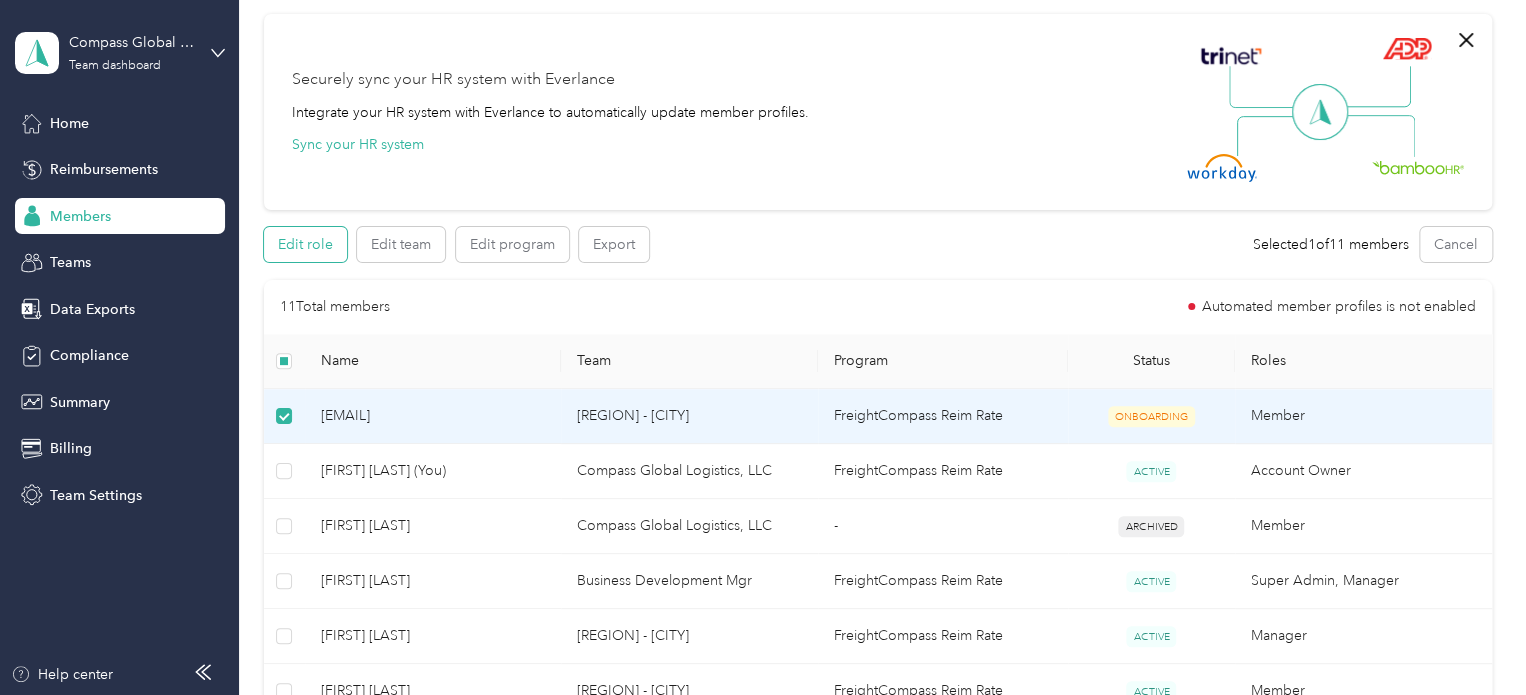 click on "Edit role" at bounding box center [305, 244] 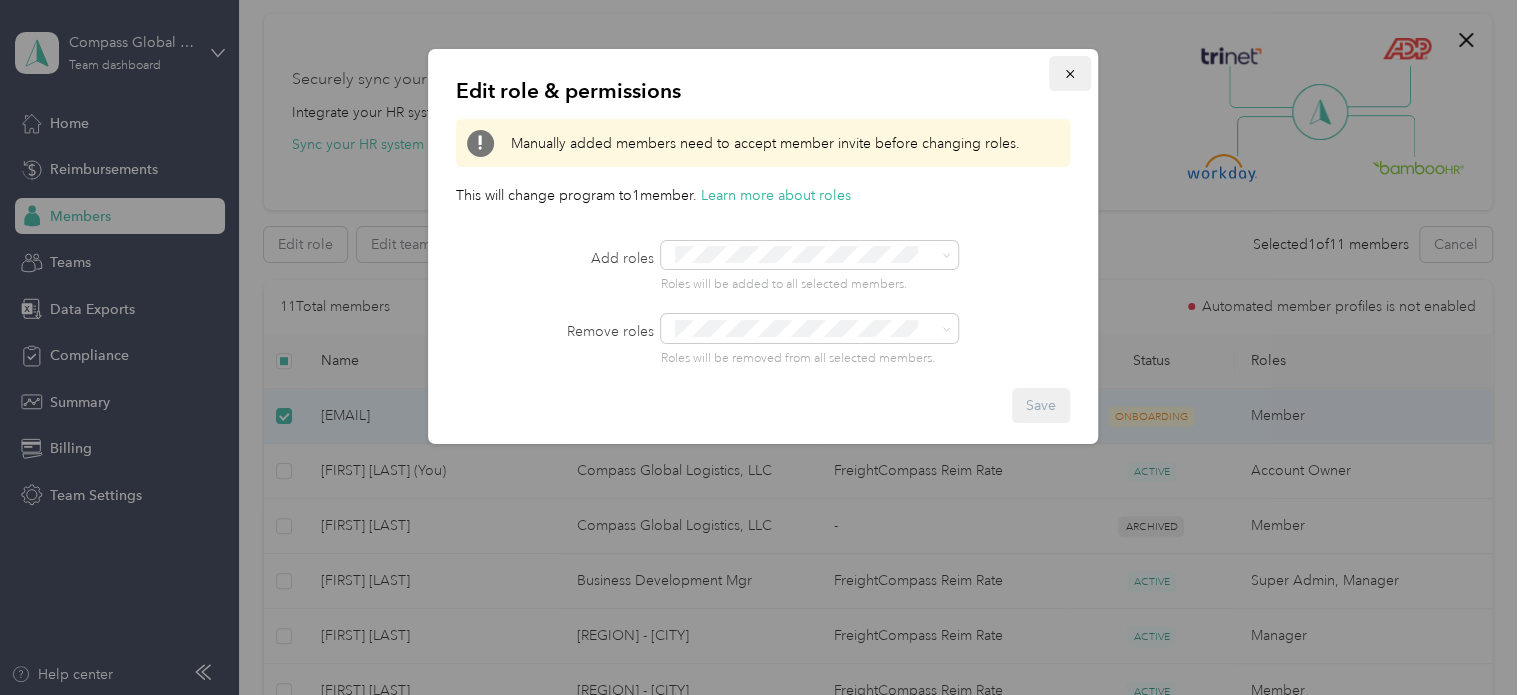 click 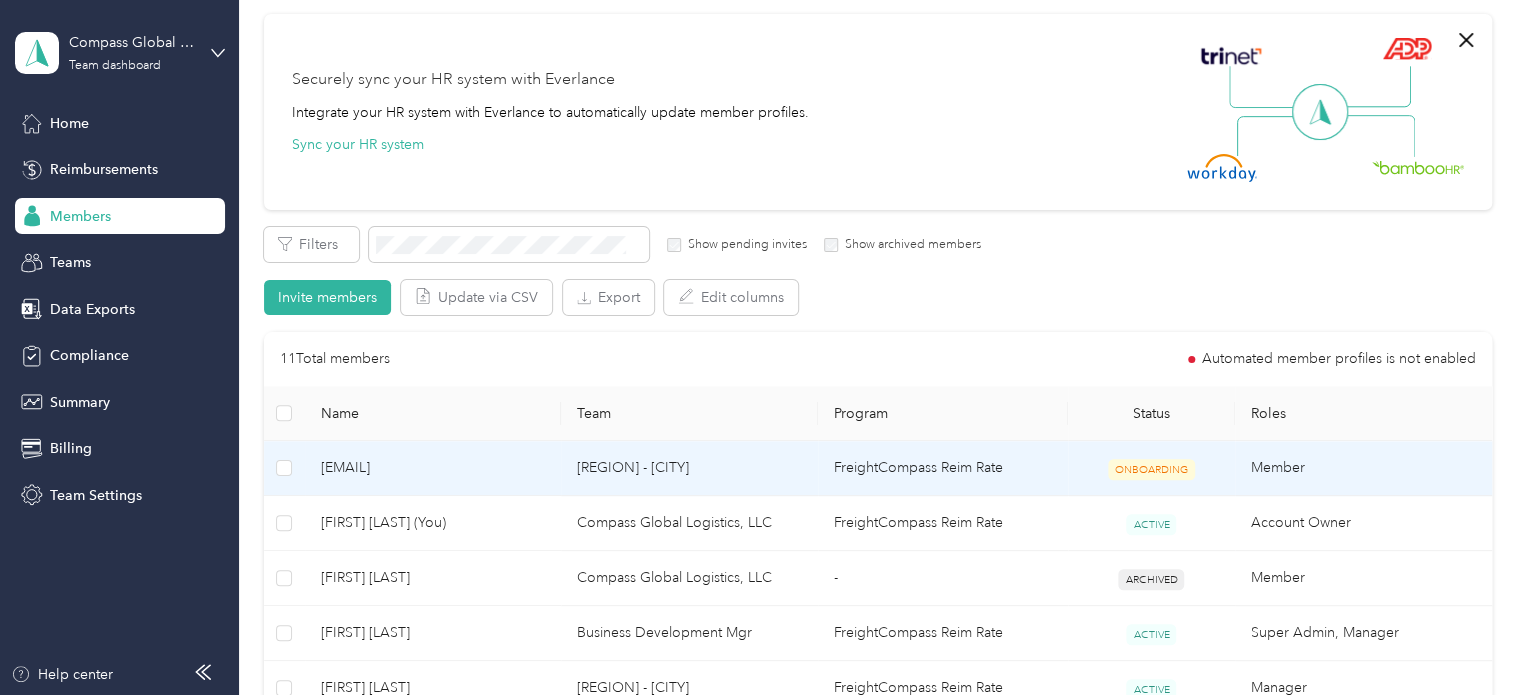 click on "[EMAIL]" at bounding box center [433, 468] 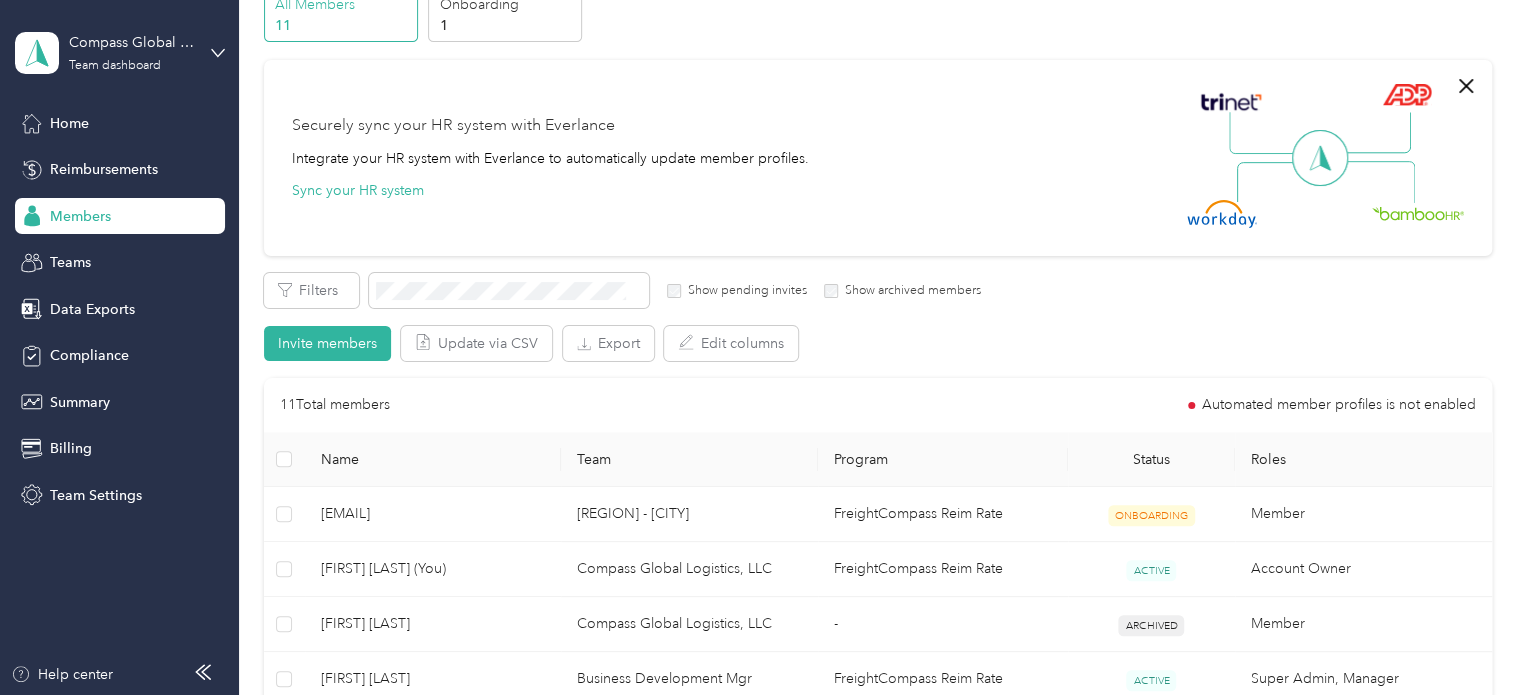 scroll, scrollTop: 0, scrollLeft: 0, axis: both 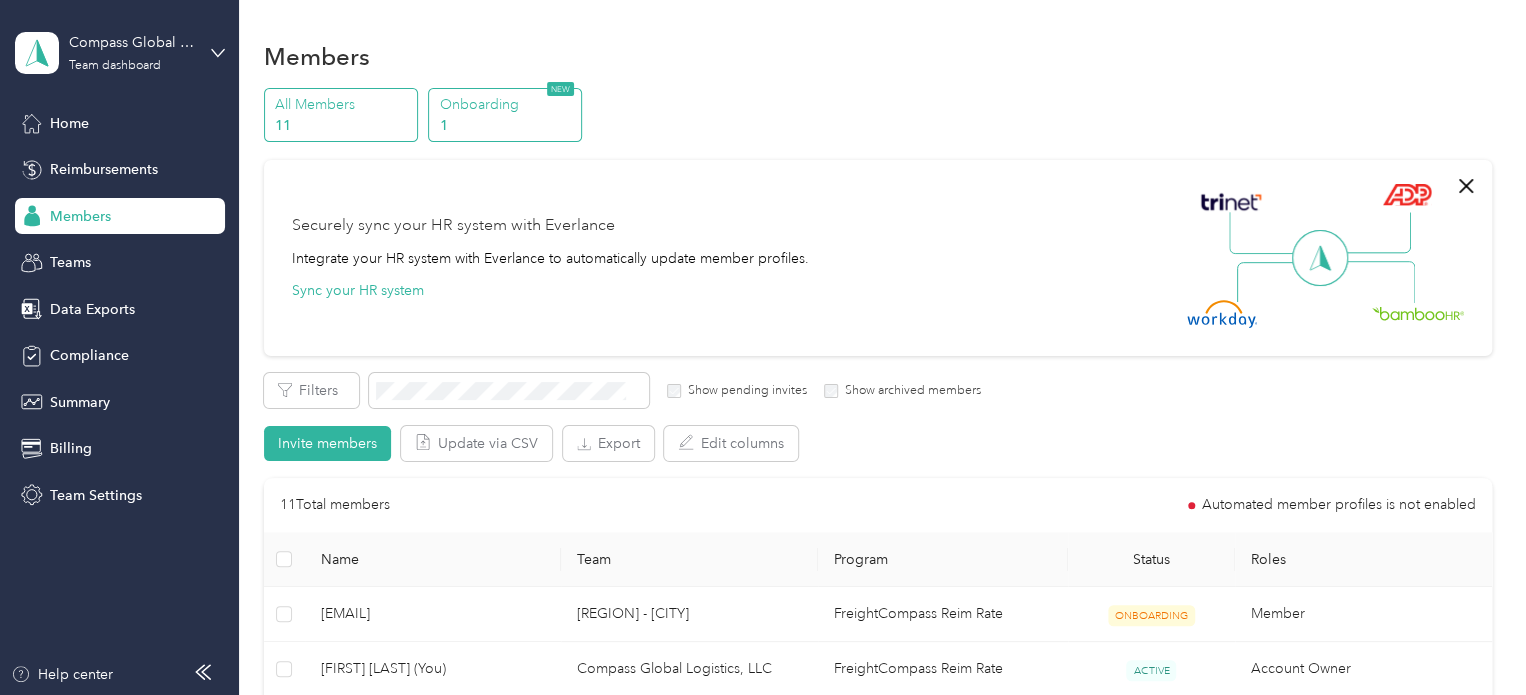 click on "Onboarding" at bounding box center [508, 104] 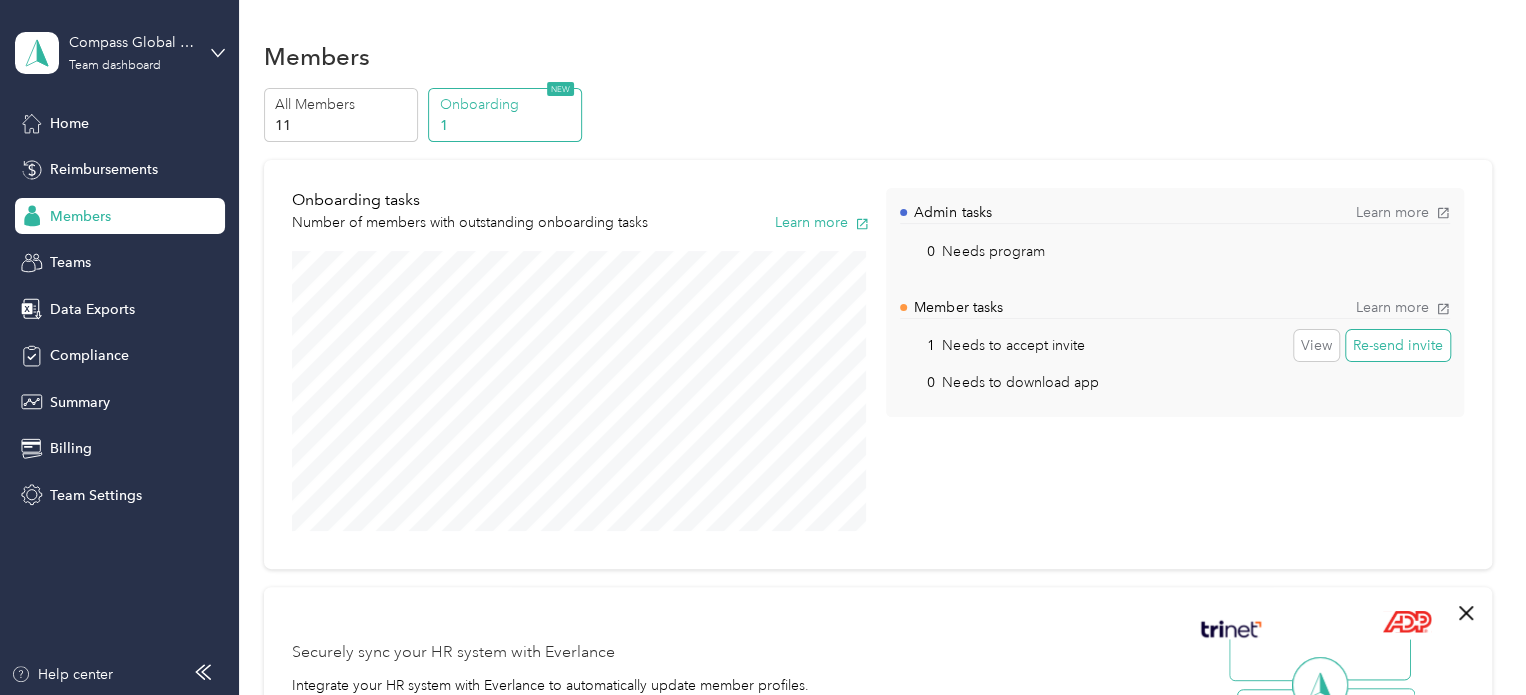 click on "Re-send invite" at bounding box center [1398, 346] 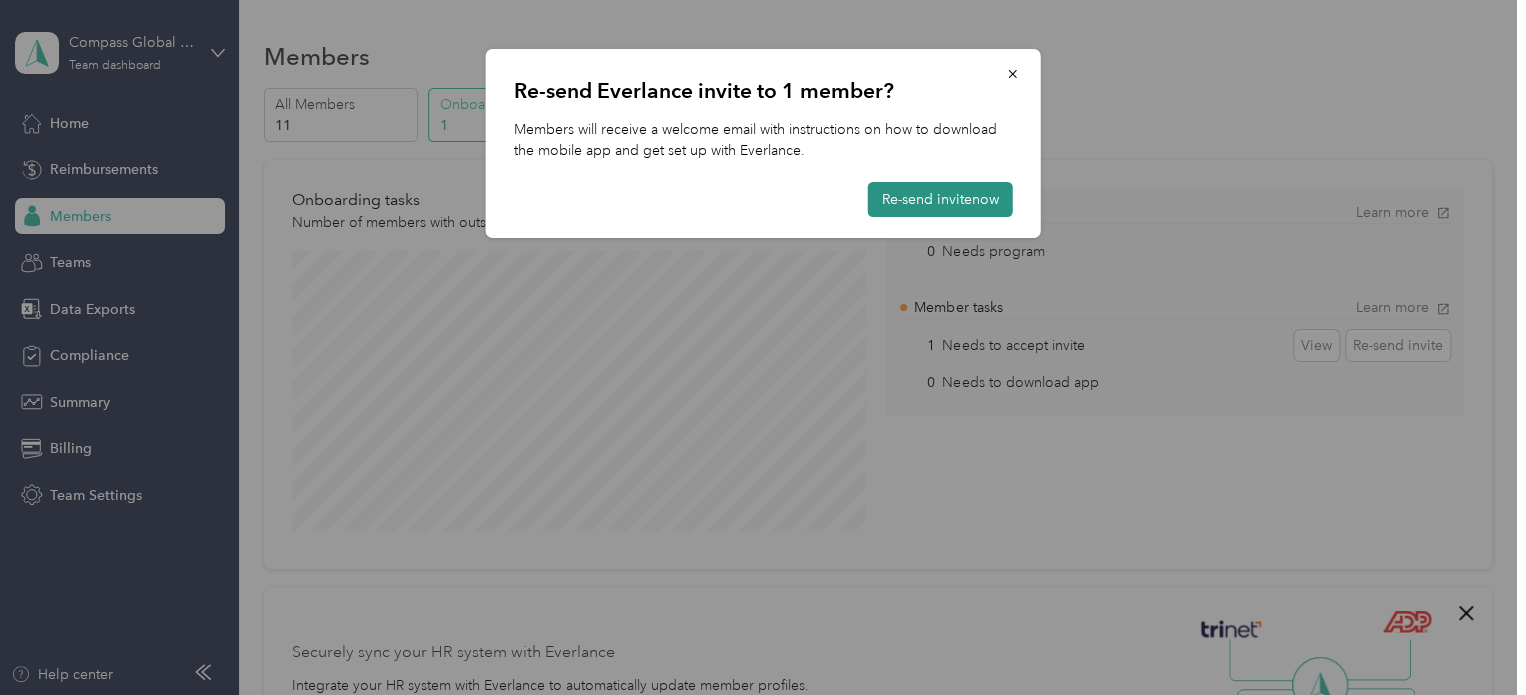 click on "Re-send invite  now" at bounding box center (940, 199) 